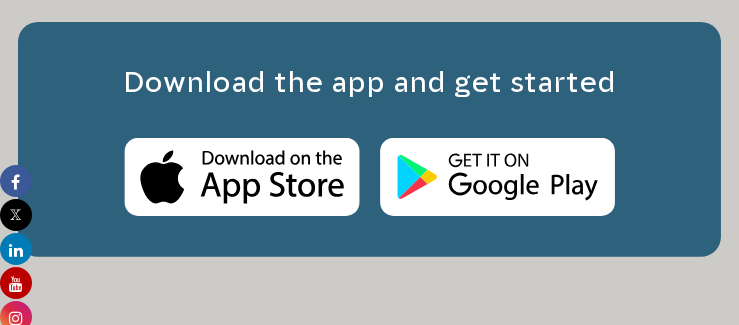scroll, scrollTop: 1616, scrollLeft: 0, axis: vertical 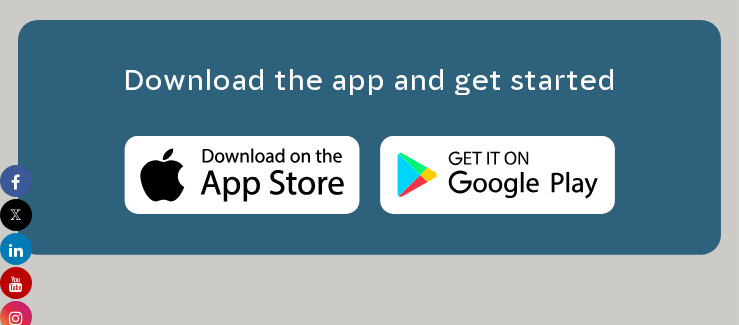 click at bounding box center [497, 175] 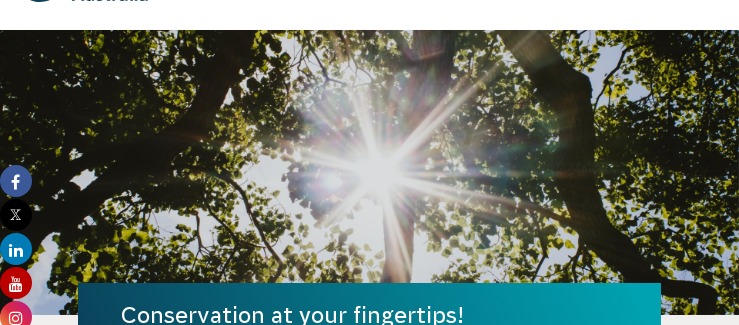 scroll, scrollTop: 0, scrollLeft: 0, axis: both 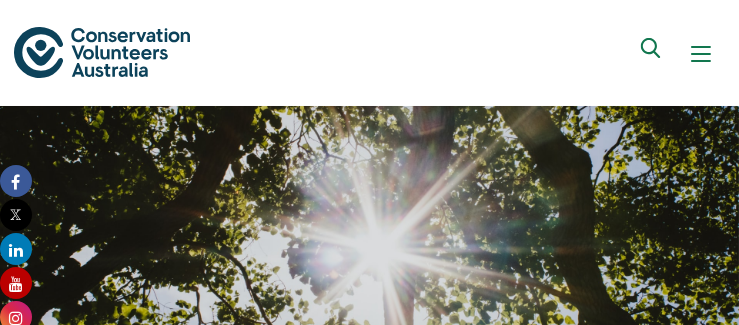 click at bounding box center (701, 54) 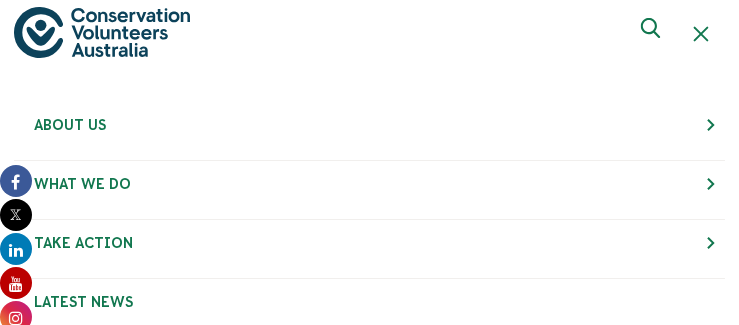 scroll, scrollTop: 0, scrollLeft: 0, axis: both 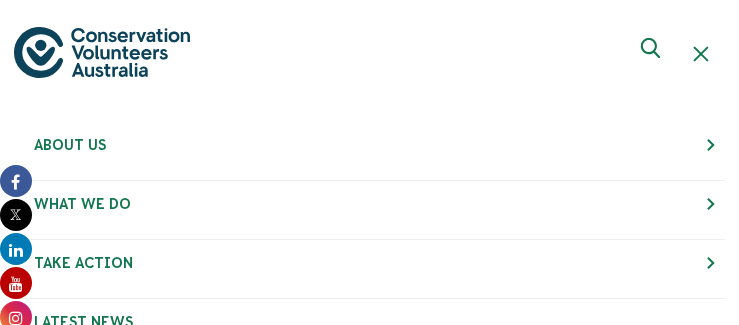 click at bounding box center [701, 54] 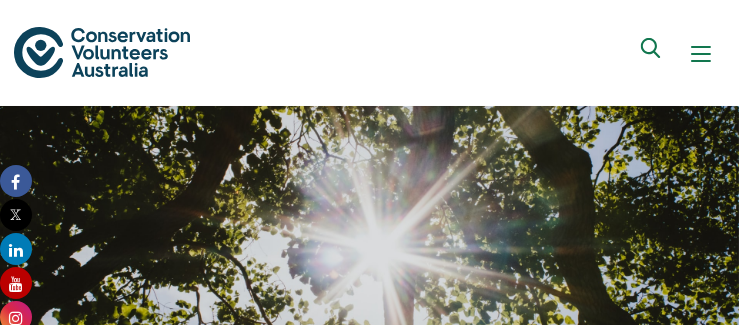click at bounding box center [102, 52] 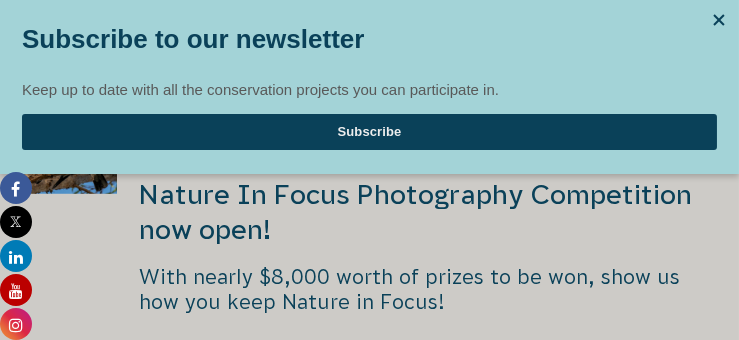 scroll, scrollTop: 2996, scrollLeft: 0, axis: vertical 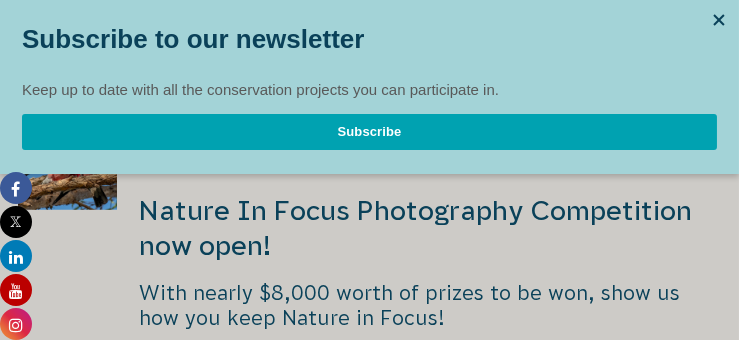 click on "Subscribe" at bounding box center (369, 132) 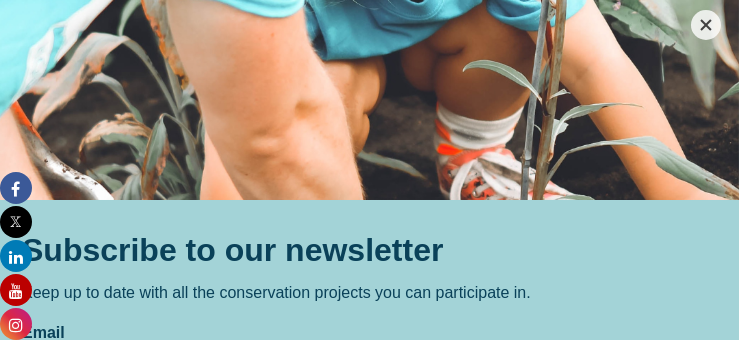 scroll, scrollTop: 145, scrollLeft: 0, axis: vertical 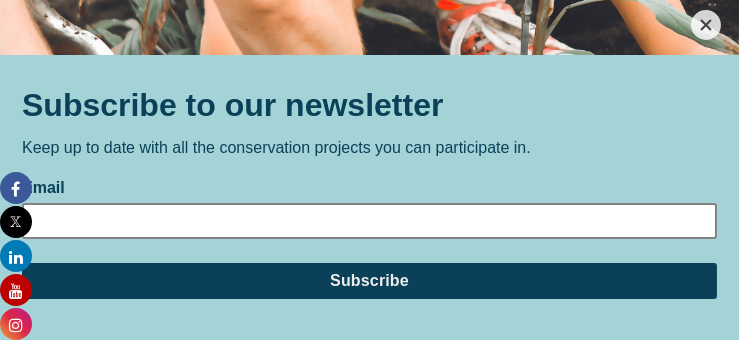 click on "Email" at bounding box center [369, 222] 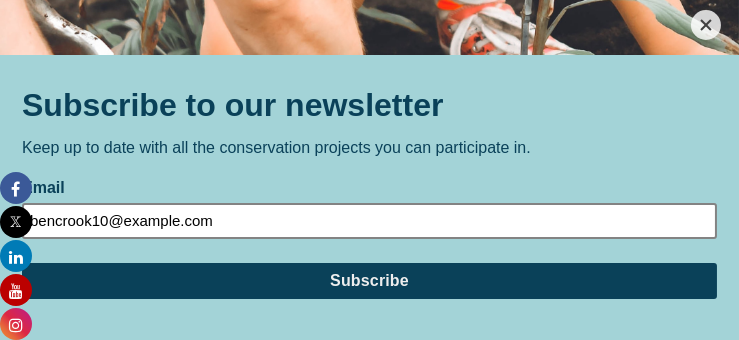 click on "bencrook10@gmqil.com" at bounding box center [369, 222] 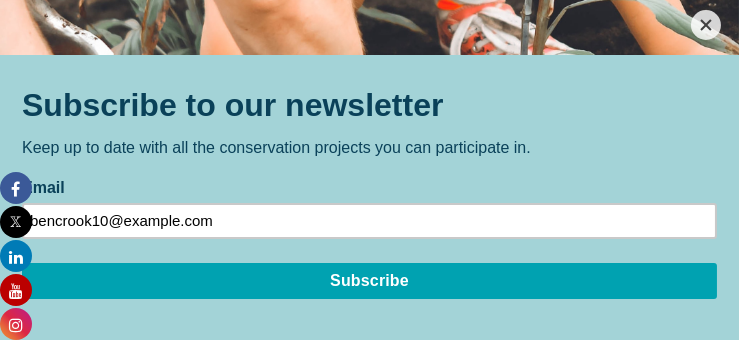 type on "bencrook10@gmail.com" 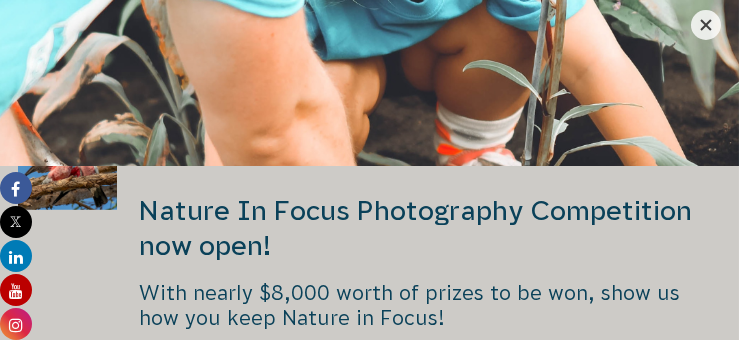 scroll, scrollTop: 0, scrollLeft: 0, axis: both 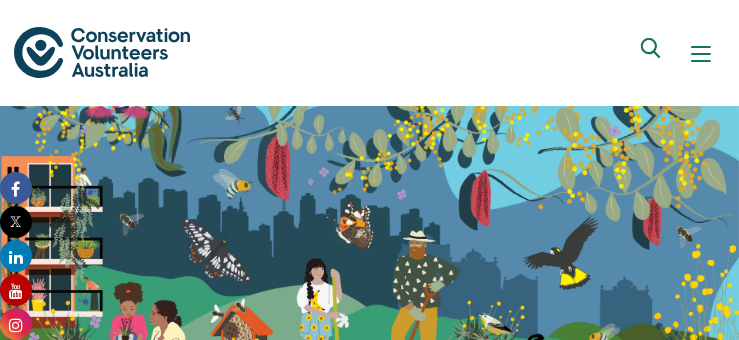 click at bounding box center [102, 52] 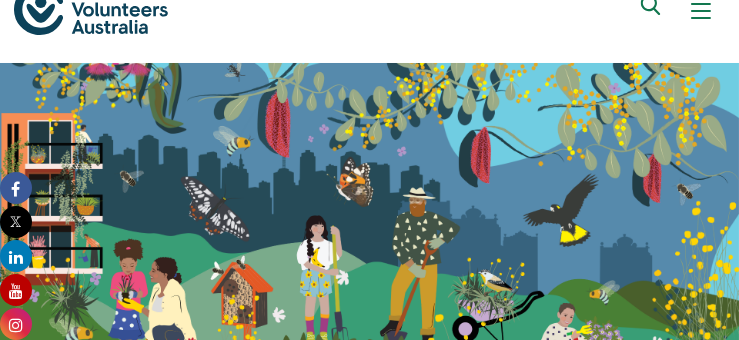 scroll, scrollTop: 0, scrollLeft: 0, axis: both 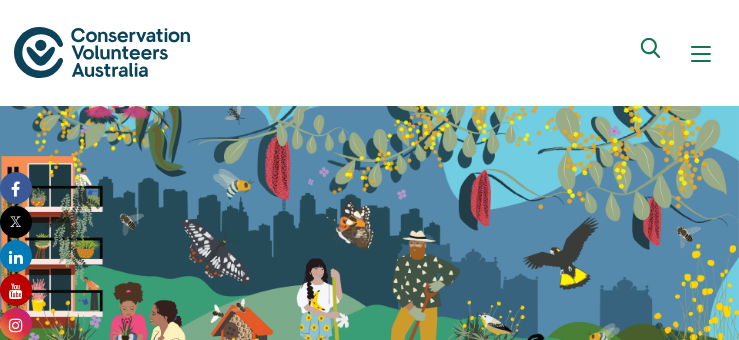 click at bounding box center (701, 54) 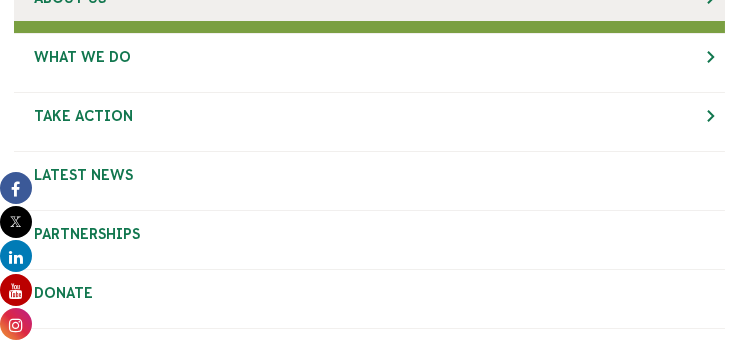 scroll, scrollTop: 150, scrollLeft: 0, axis: vertical 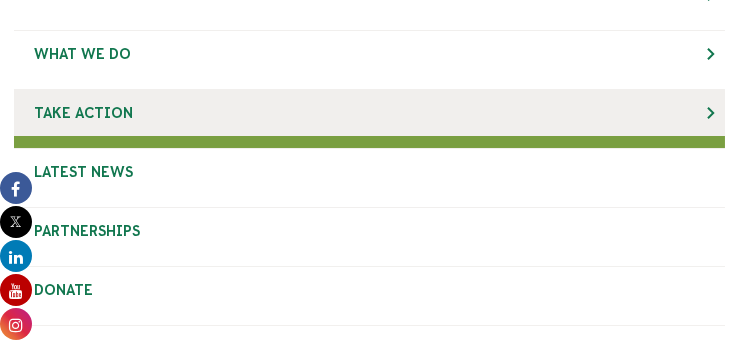 click on "Take Action" at bounding box center [369, 113] 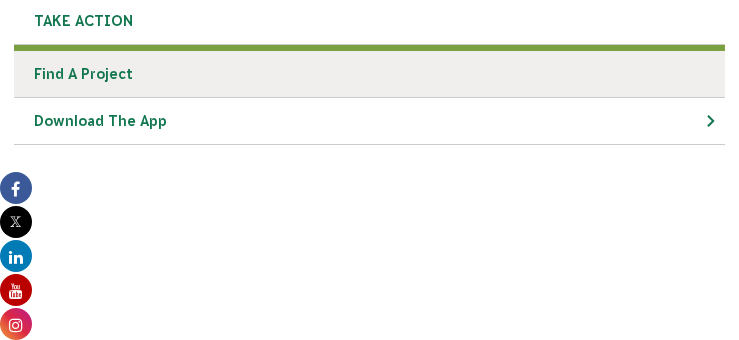 click on "Find a project" at bounding box center (369, 74) 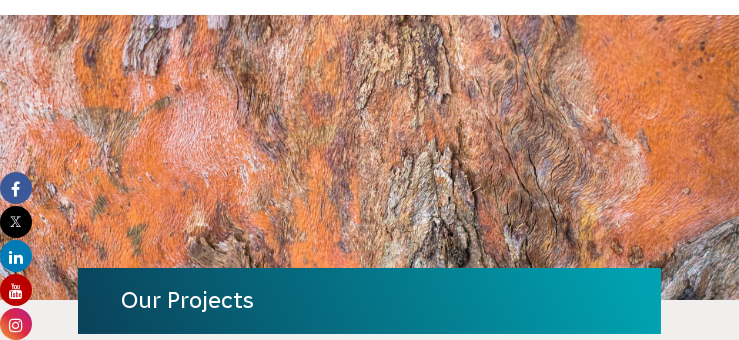 scroll, scrollTop: 93, scrollLeft: 0, axis: vertical 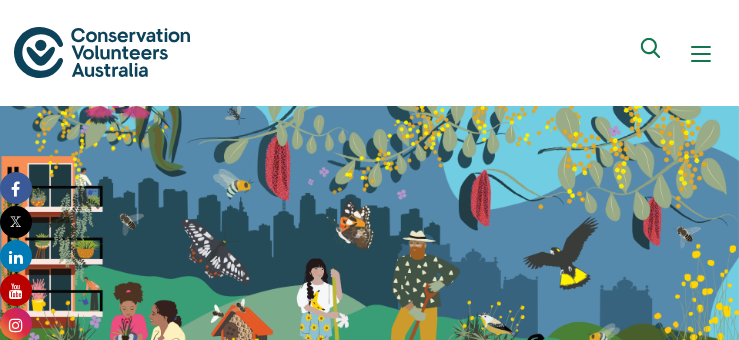 click at bounding box center (701, 54) 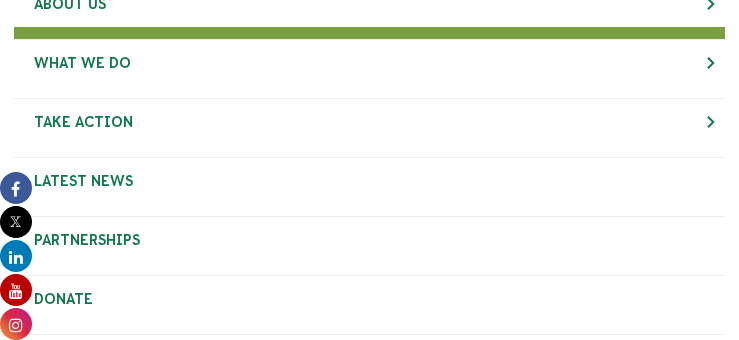 scroll, scrollTop: 0, scrollLeft: 0, axis: both 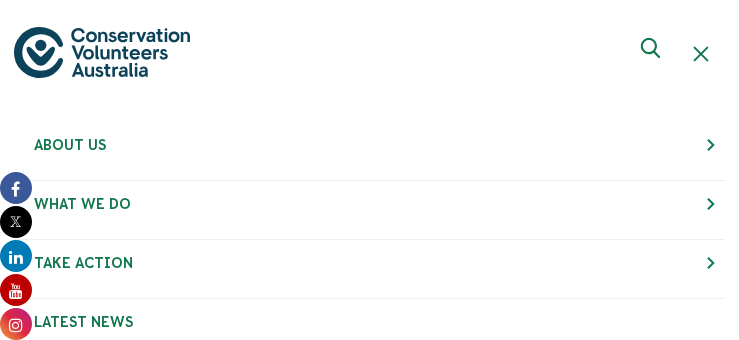 click at bounding box center [701, 54] 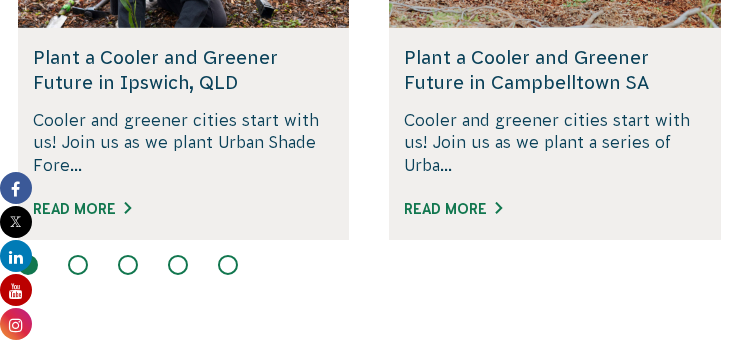 scroll, scrollTop: 1423, scrollLeft: 0, axis: vertical 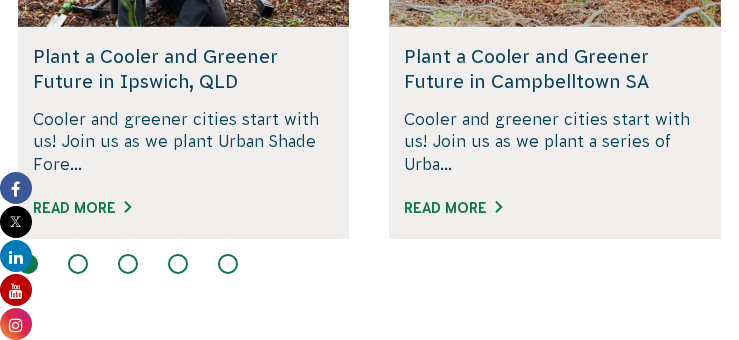 click at bounding box center [78, 264] 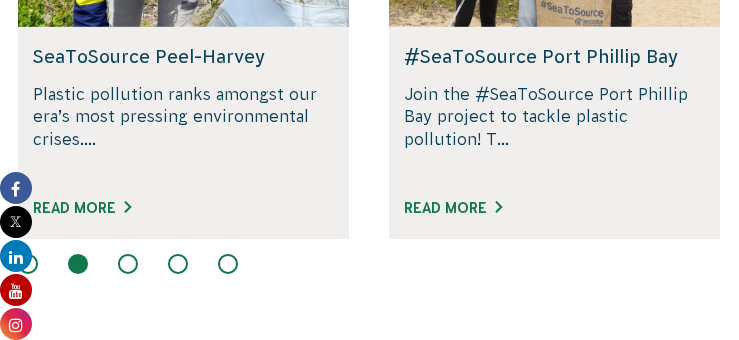 click at bounding box center (128, 264) 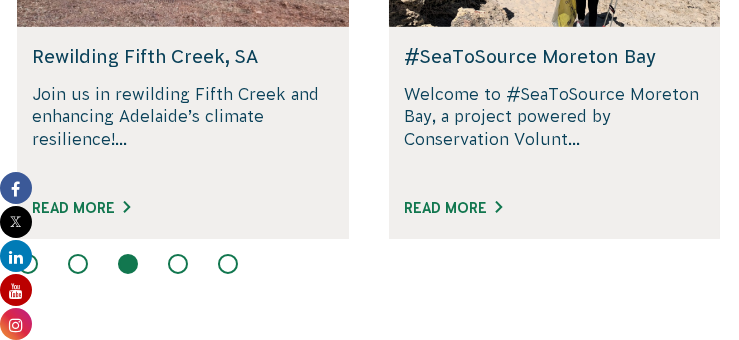 click at bounding box center (128, 264) 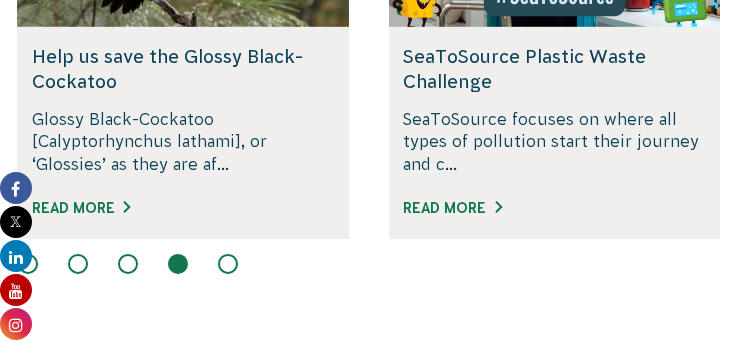 click at bounding box center [228, 264] 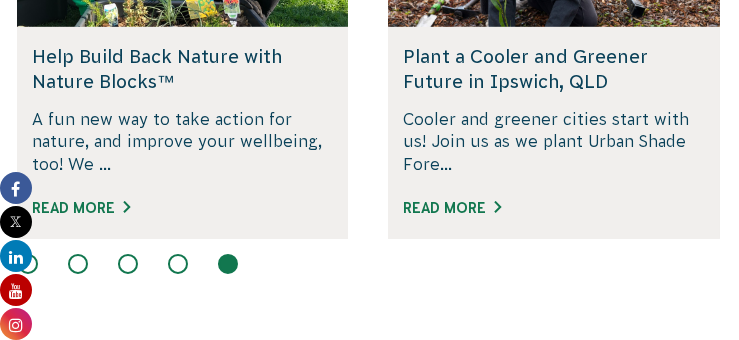 click at bounding box center [228, 264] 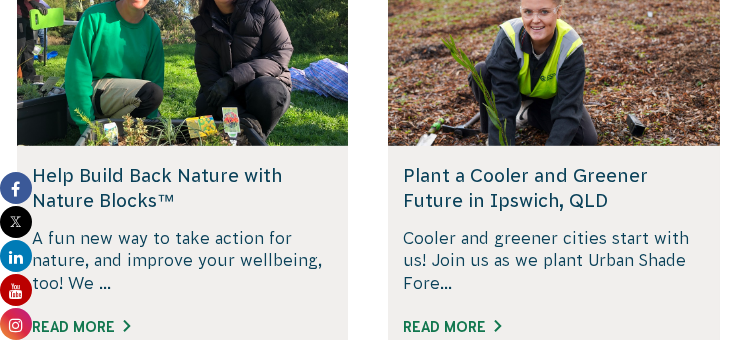 scroll, scrollTop: 1305, scrollLeft: 0, axis: vertical 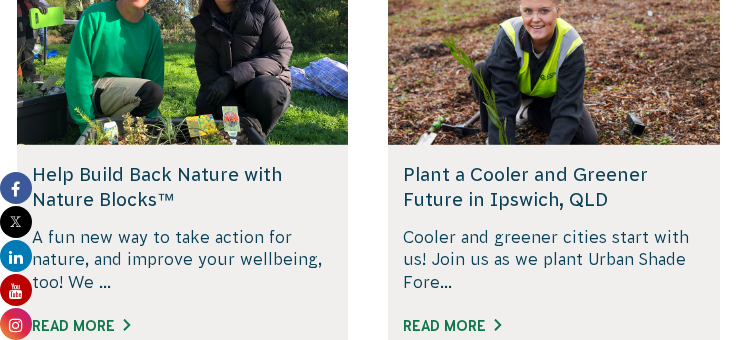 click on "Help Build Back Nature with Nature Blocks™" at bounding box center [182, 187] 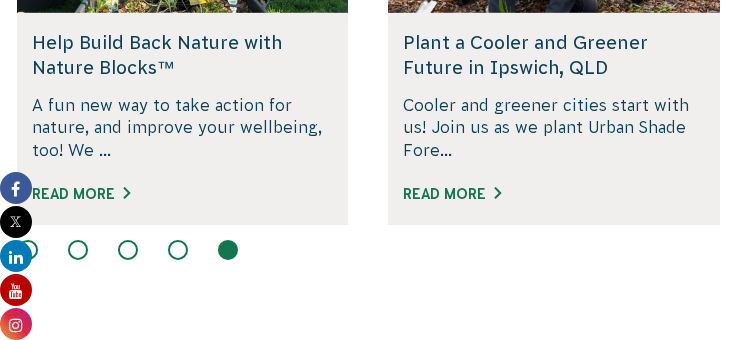 scroll, scrollTop: 1439, scrollLeft: 0, axis: vertical 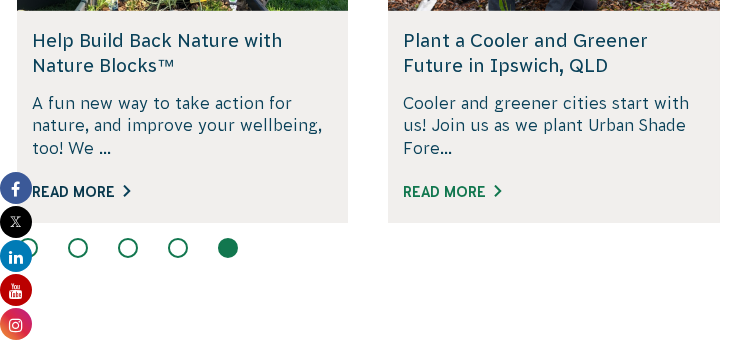click on "Read More" at bounding box center [81, 192] 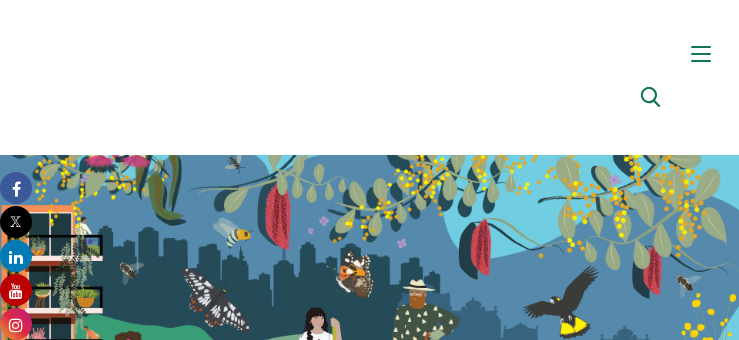 scroll, scrollTop: 1378, scrollLeft: 0, axis: vertical 